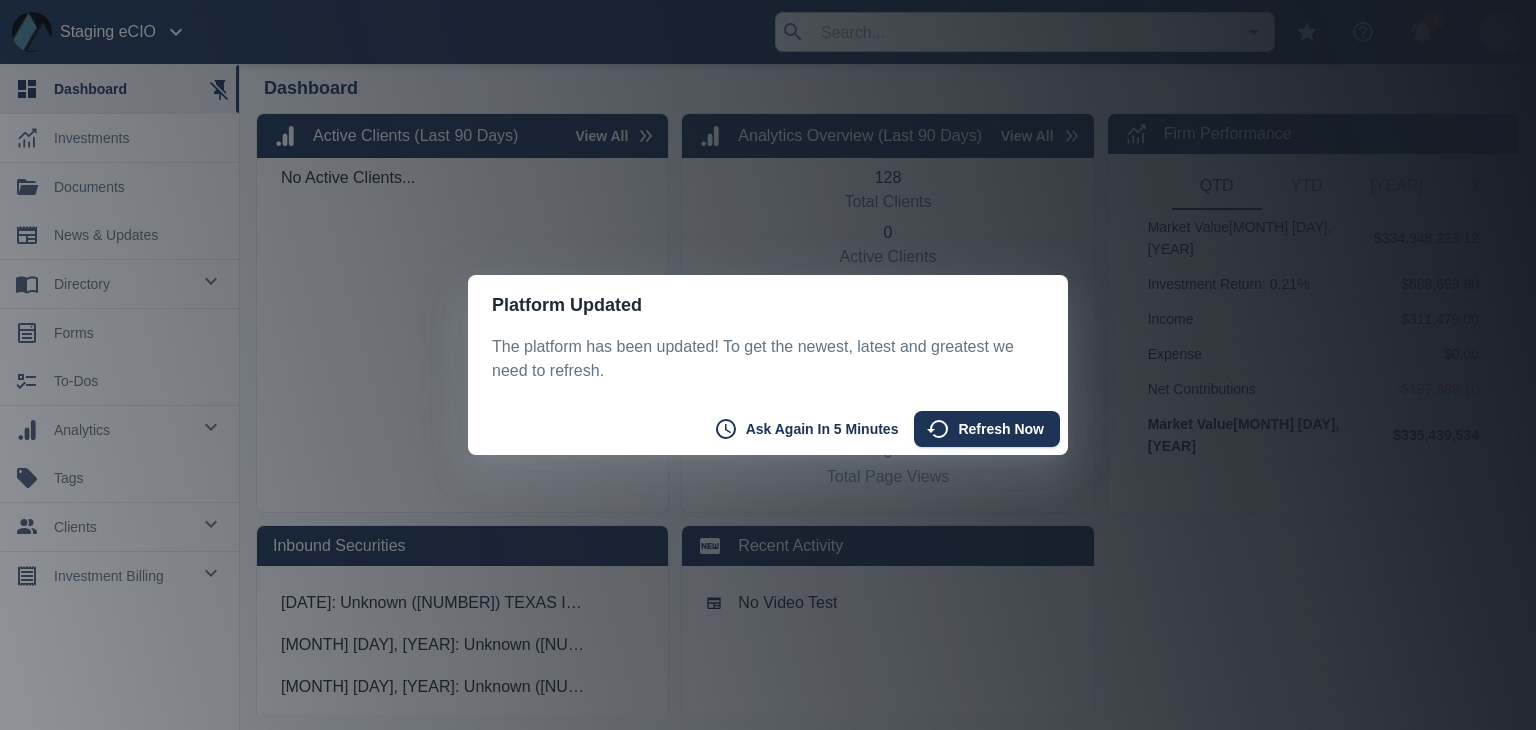 scroll, scrollTop: 0, scrollLeft: 0, axis: both 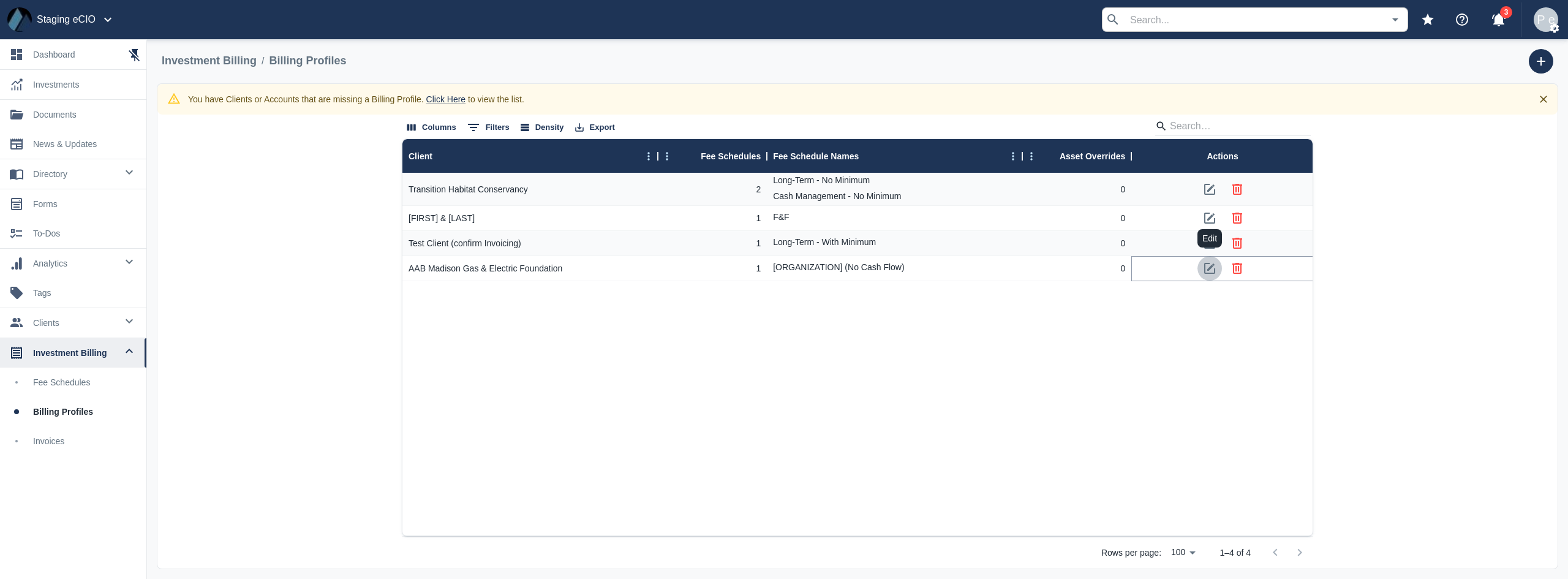 click at bounding box center (1210, 268) 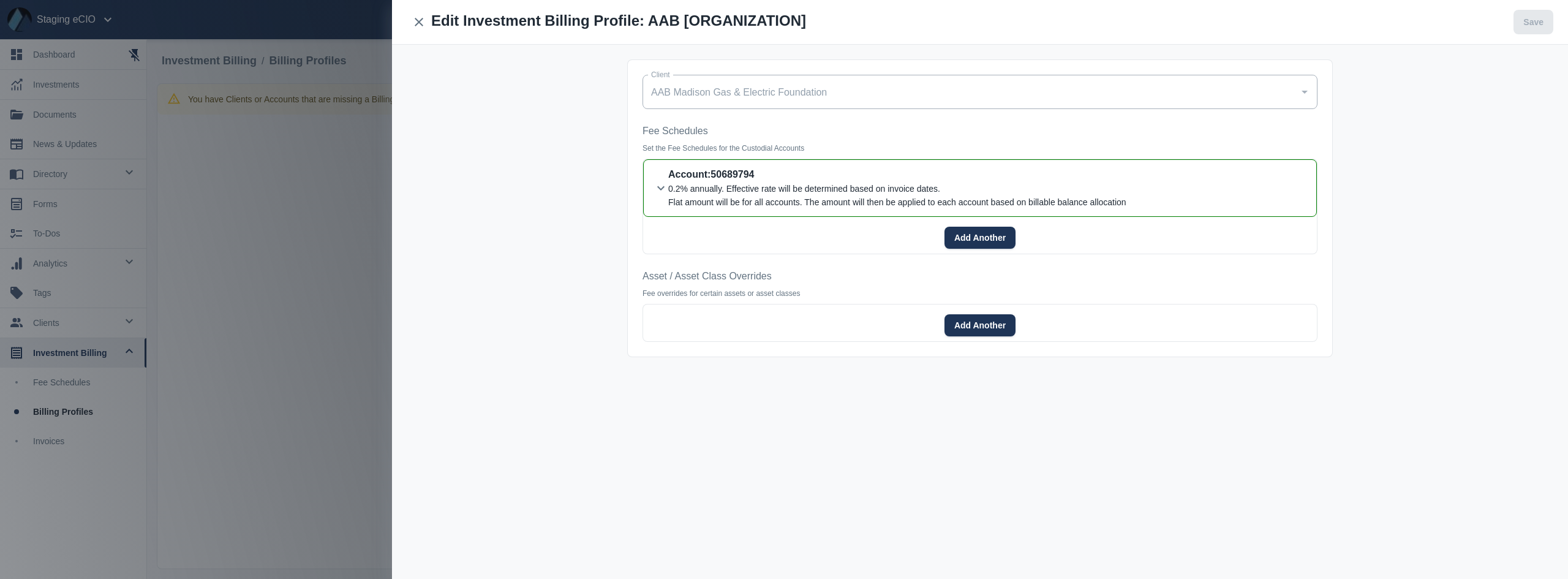click on "Flat amount will be for all accounts. The amount will then be applied to each account based on billable balance allocation" at bounding box center [897, 202] 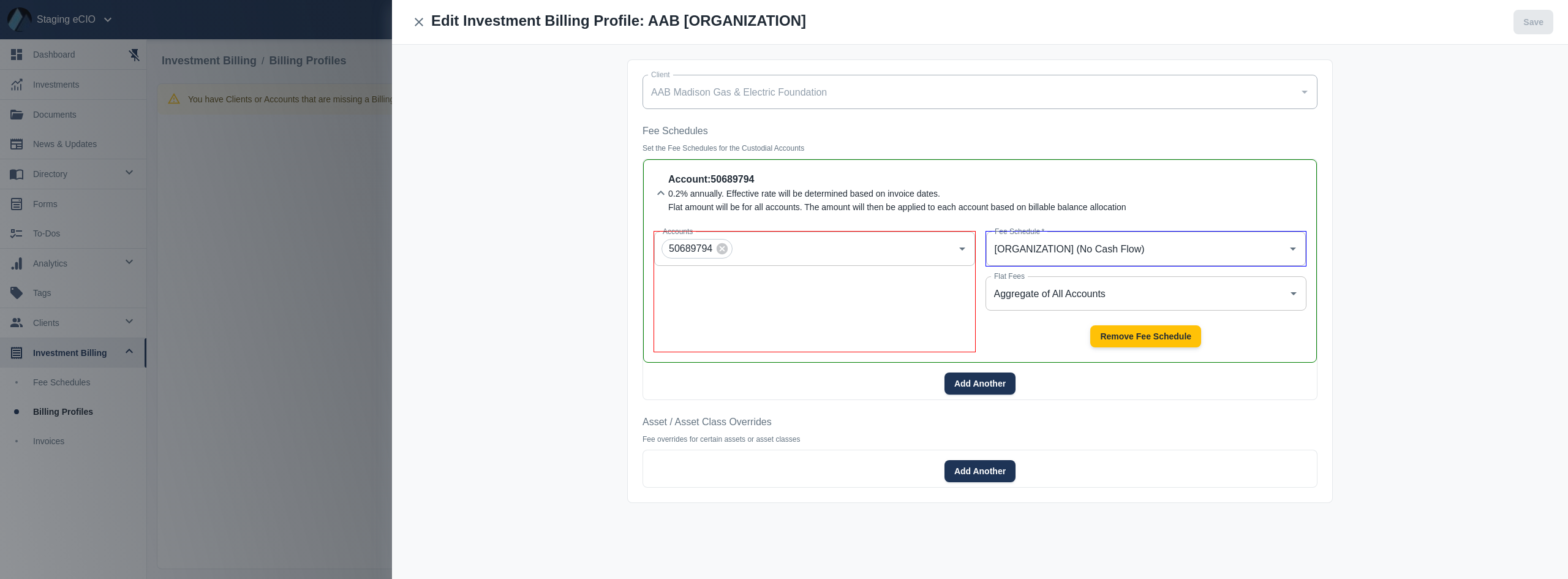 click on "Remove Fee Schedule" at bounding box center (1145, 336) 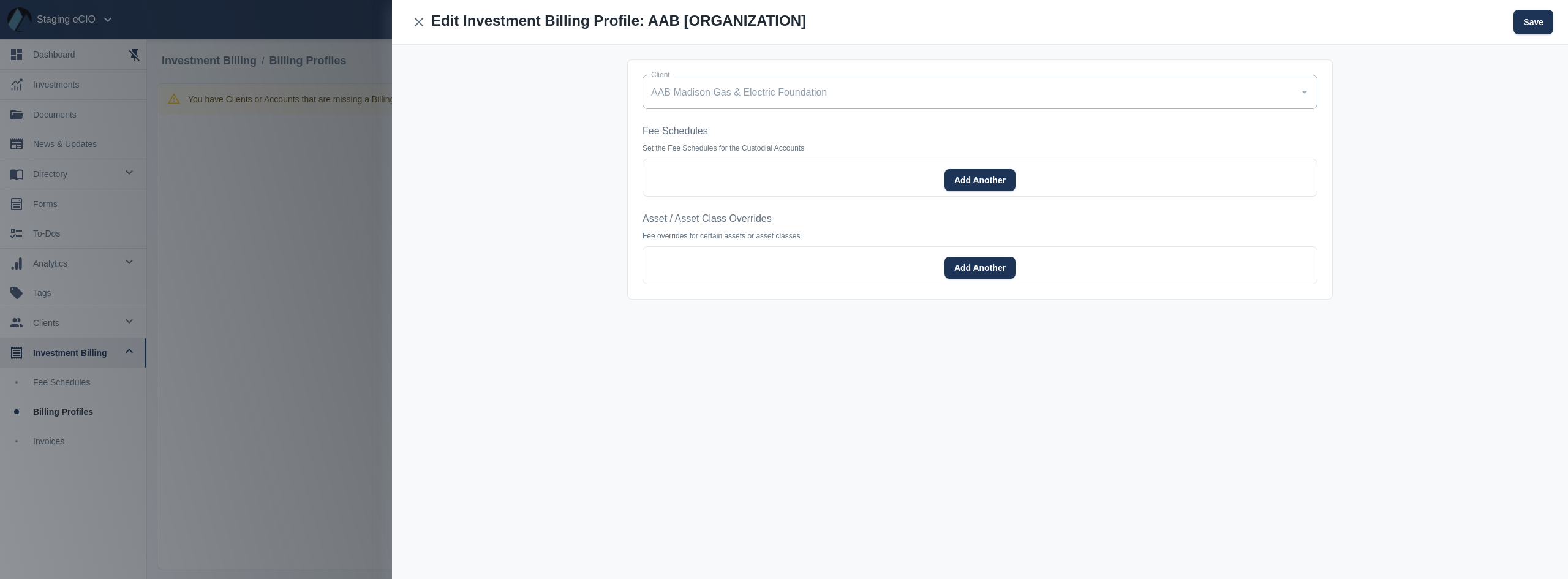 click on "Add Another" at bounding box center [980, 180] 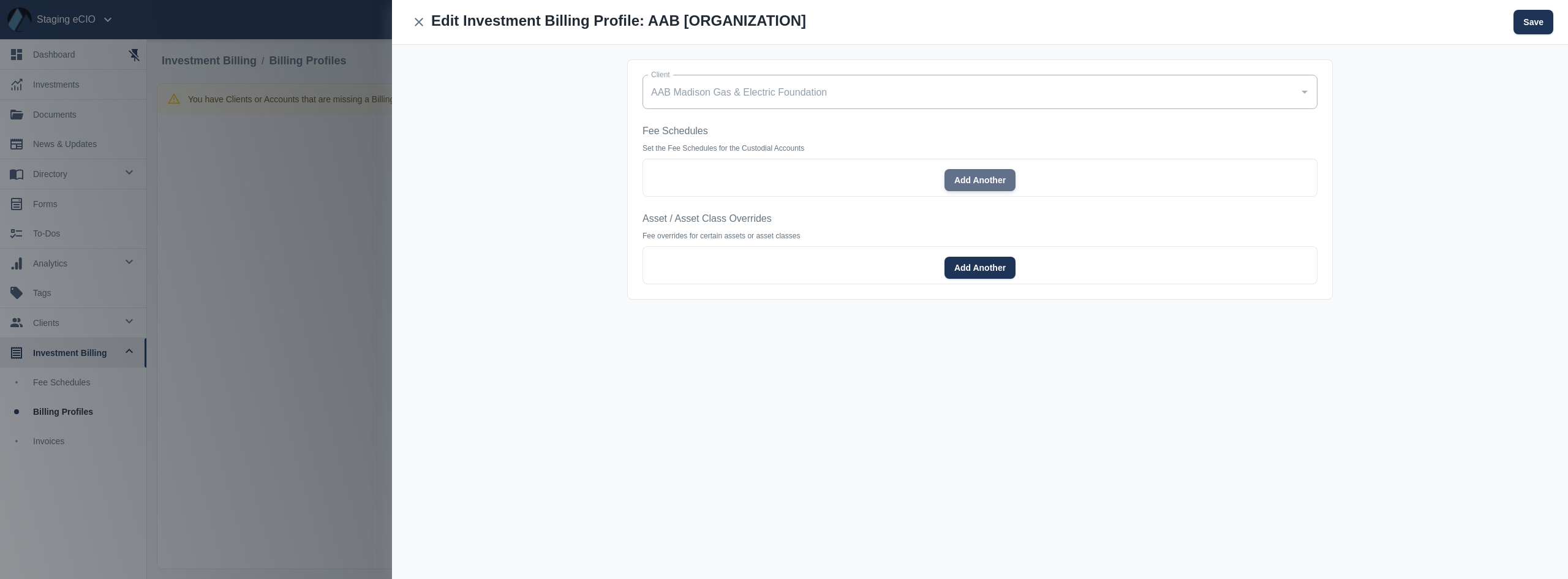 click on "Add Another" at bounding box center [980, 180] 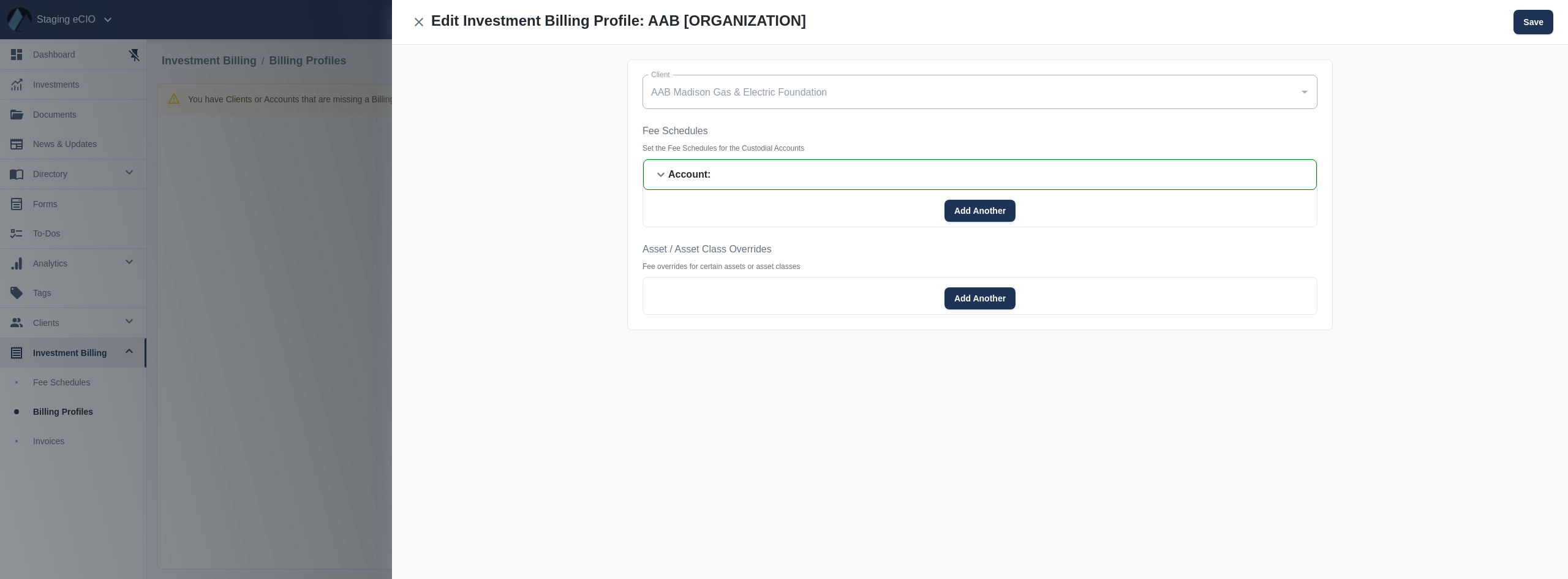 click on "Account :" at bounding box center (987, 175) 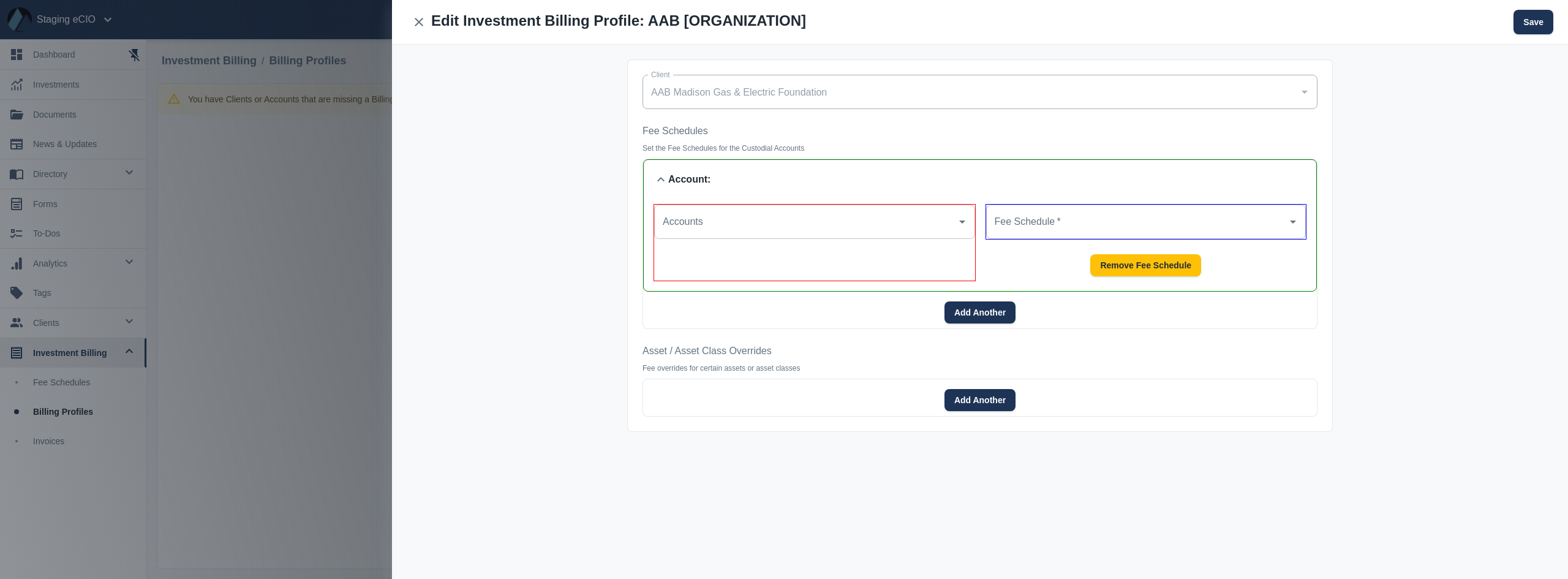 click on "Accounts" at bounding box center (805, 222) 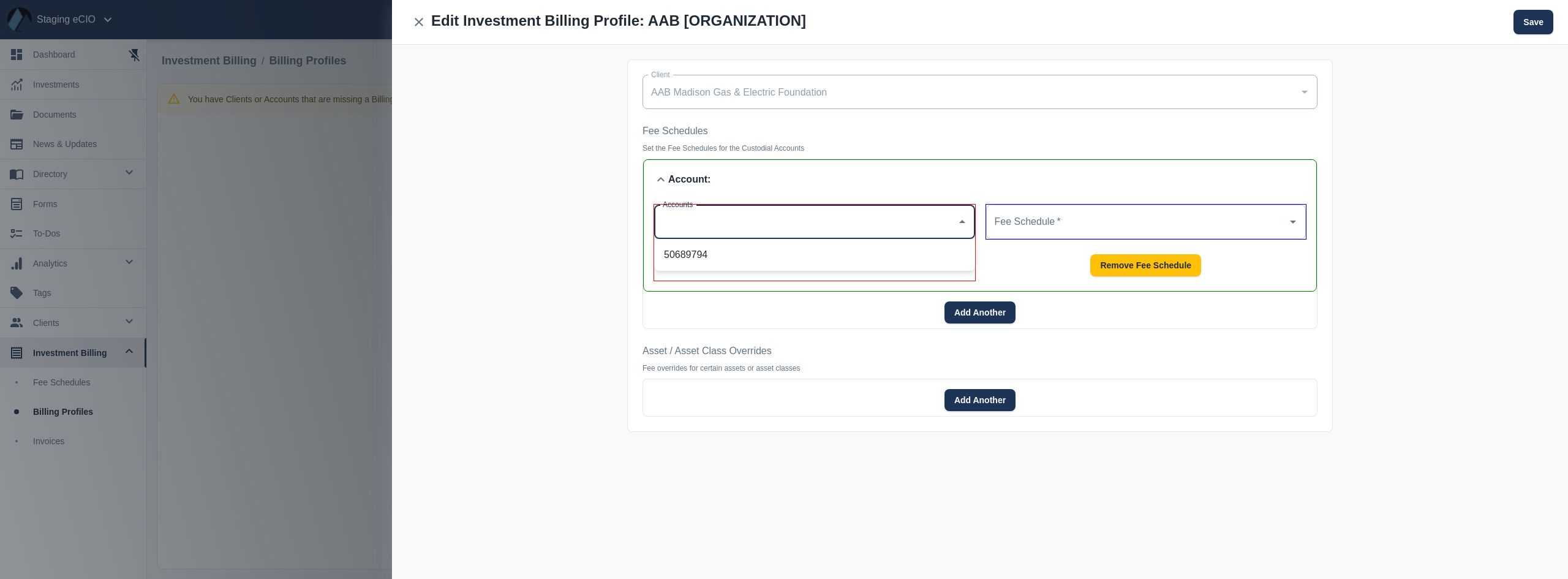 click on "50689794" at bounding box center (815, 255) 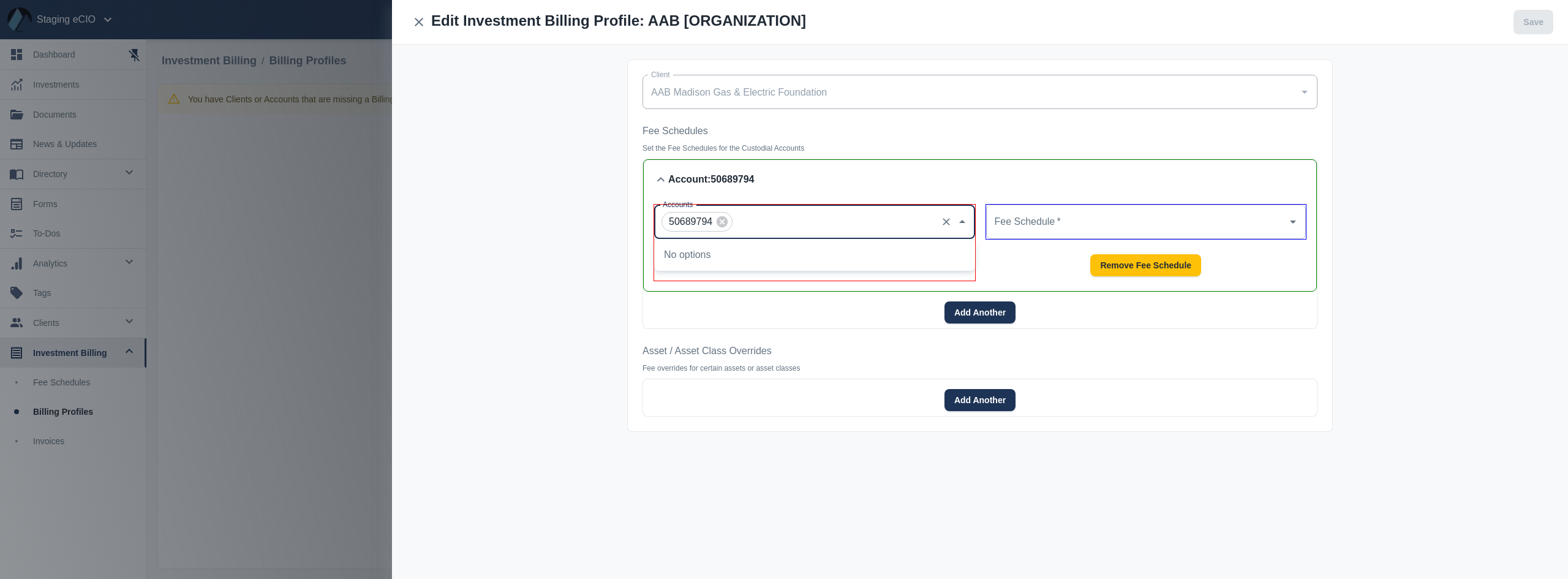 click on "Remove Fee Schedule" at bounding box center [1146, 265] 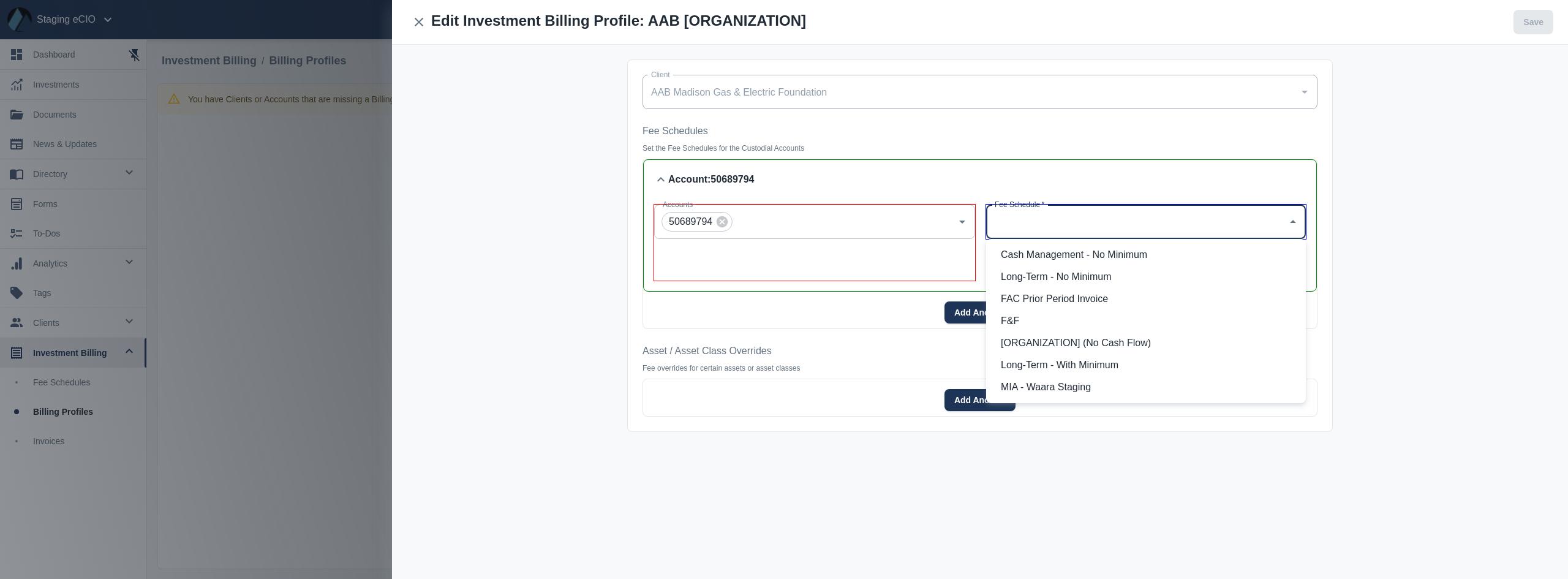 click on "Fee Schedule   * Fee Schedule   *" at bounding box center [1146, 222] 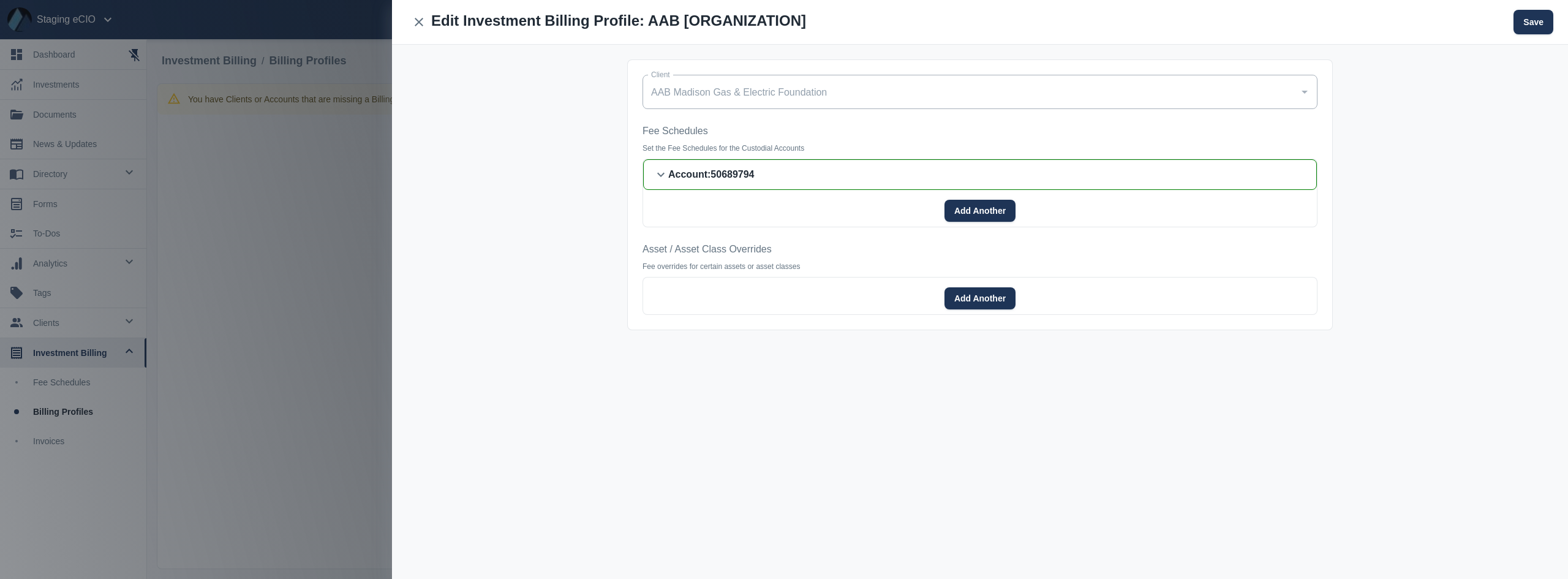 click on "Client AAB Madison Gas & Electric Foundation Client Fee Schedules Set the Fee Schedules for the Custodial Accounts Account :  50689794 Accounts 50689794 Accounts Fee Schedule   * Long-Term - No Minimum Fee Schedule   * Tier Aggregate Aggregate of All Accounts Tier Aggregate Remove Fee Schedule Add Another Asset / Asset Class Overrides Fee overrides for certain assets or asset classes Add Another" at bounding box center (980, 195) 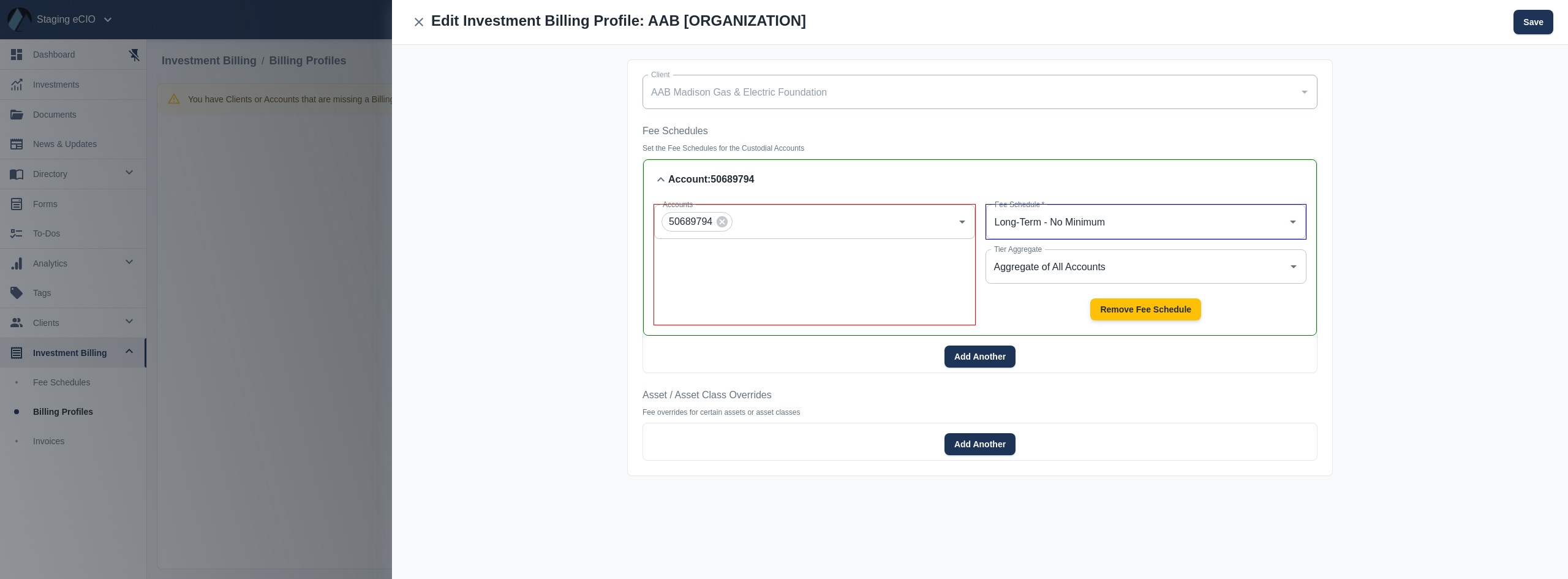 click on "Remove Fee Schedule" at bounding box center [1145, 309] 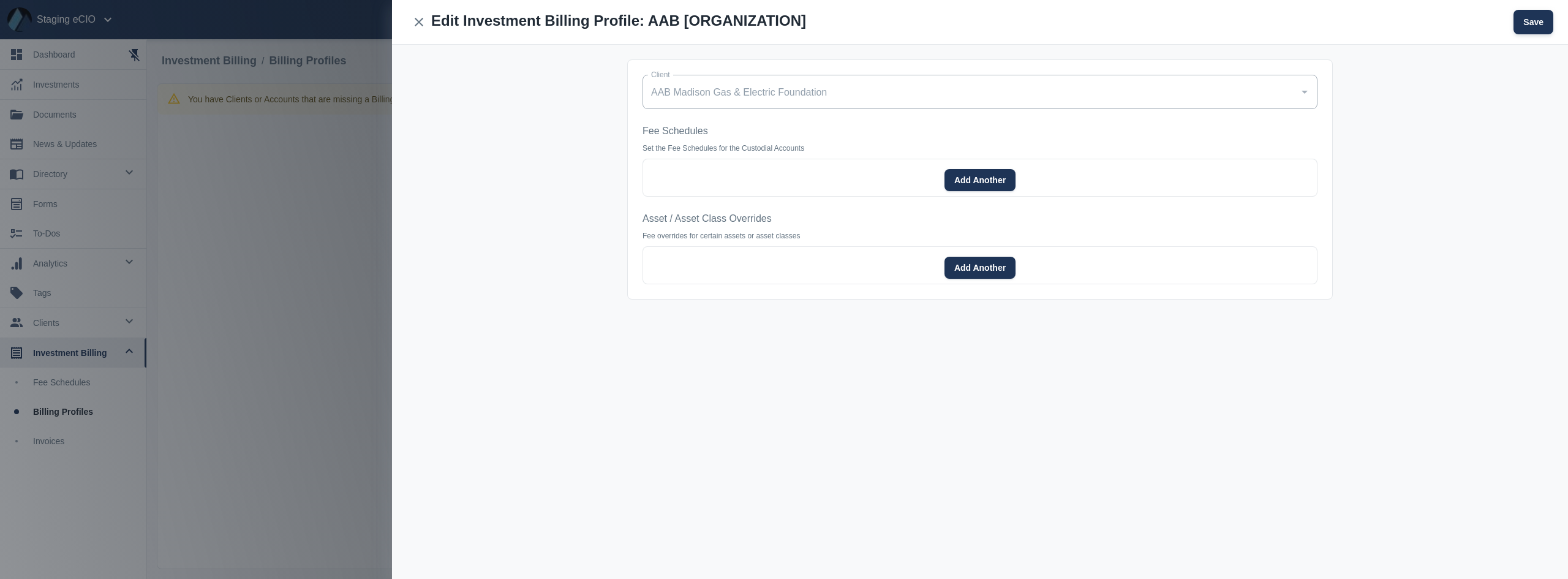 click on "Save" at bounding box center [1533, 22] 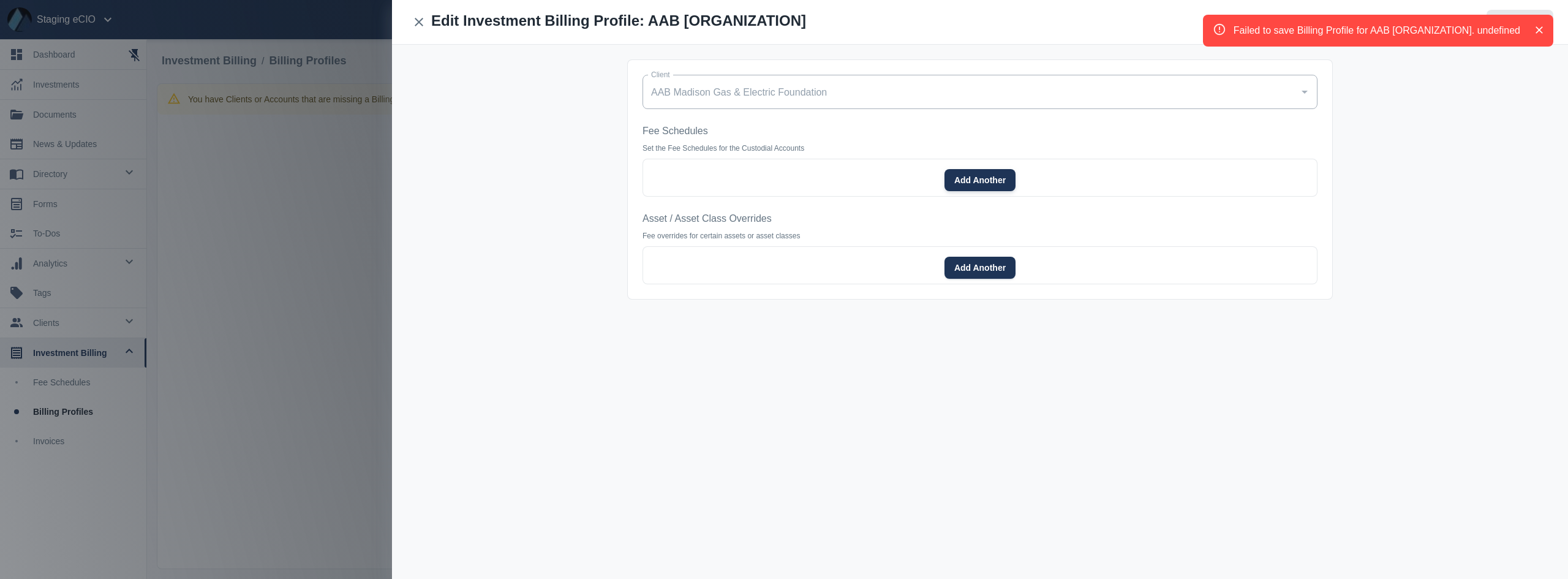 click on "Add Another" at bounding box center [980, 180] 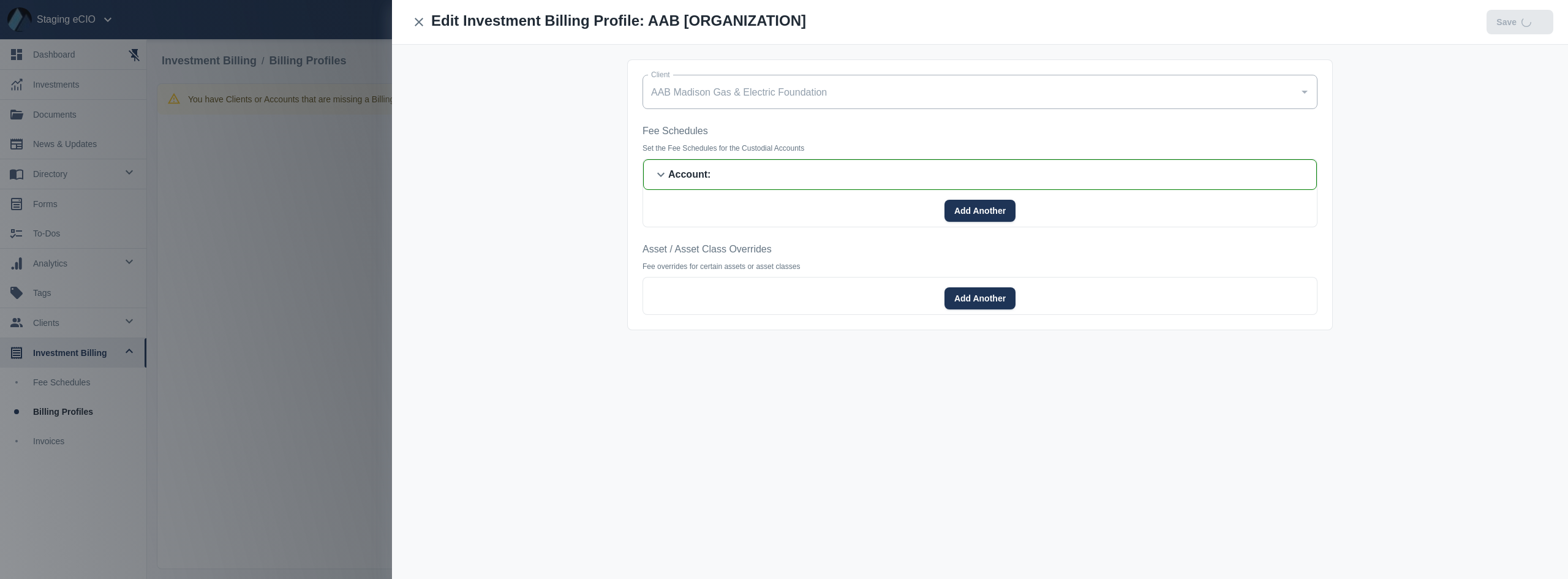 click on "Account :" at bounding box center [987, 175] 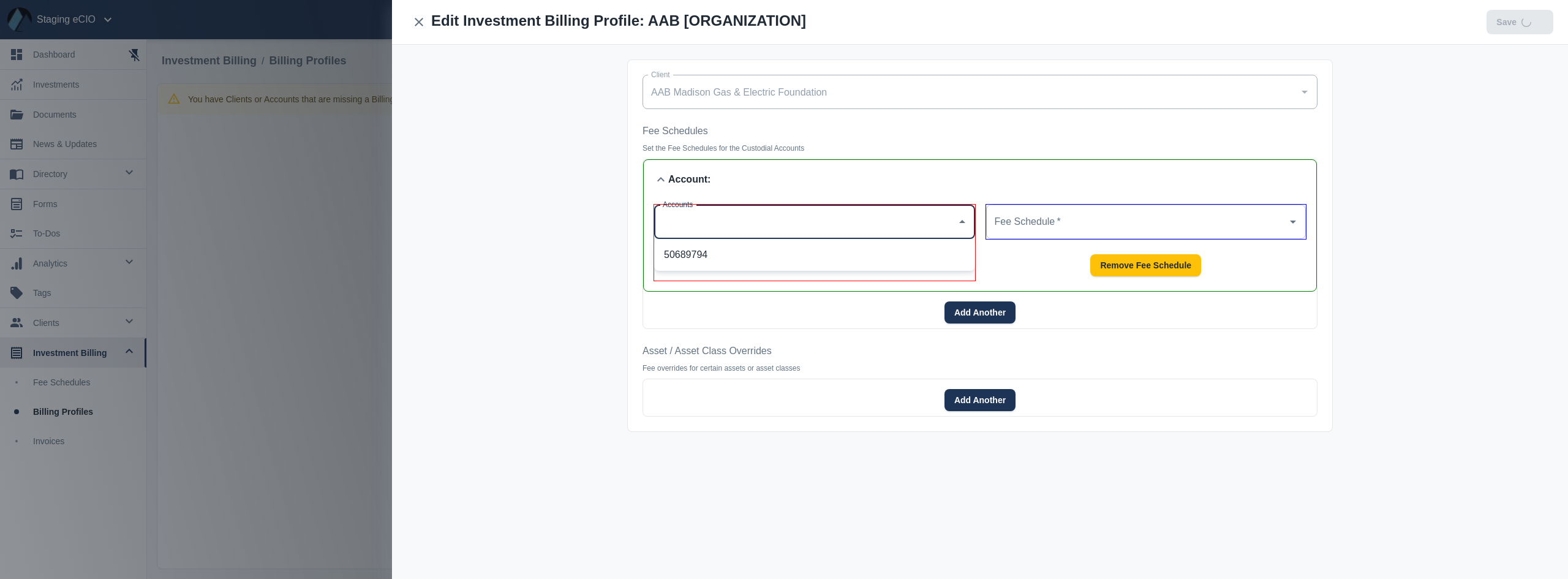 click on "Accounts" at bounding box center [805, 222] 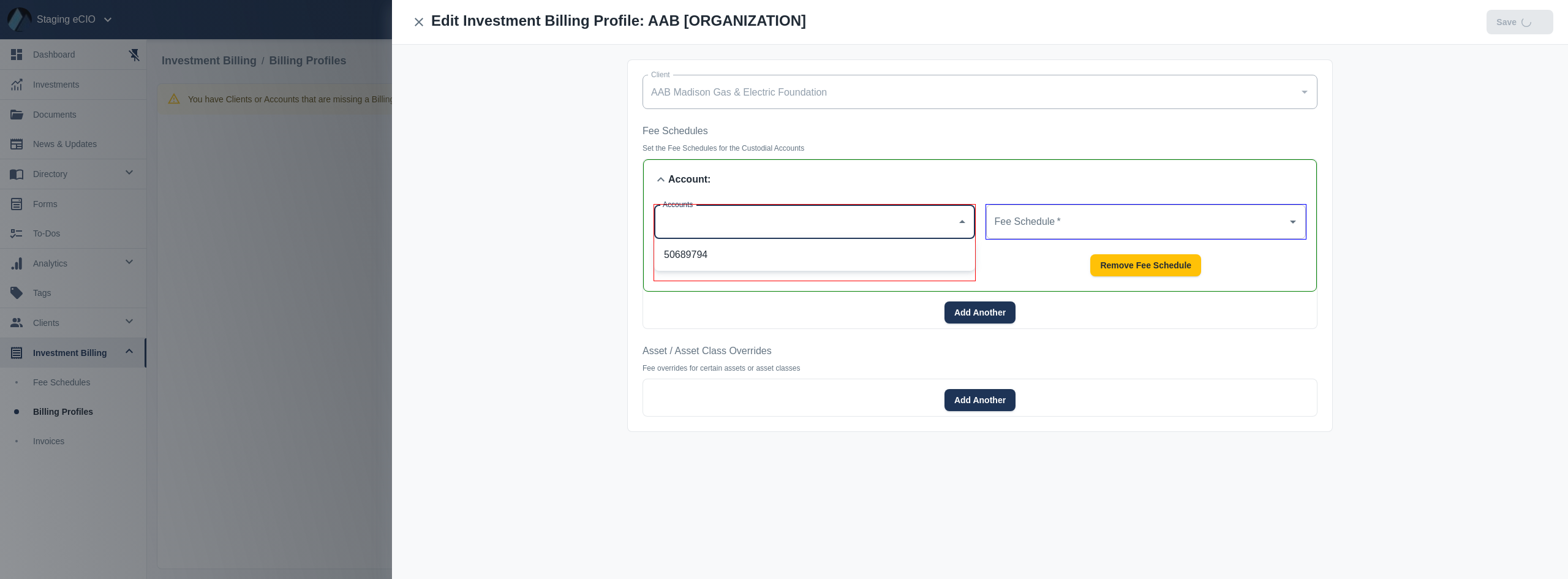 click on "50689794" at bounding box center [815, 255] 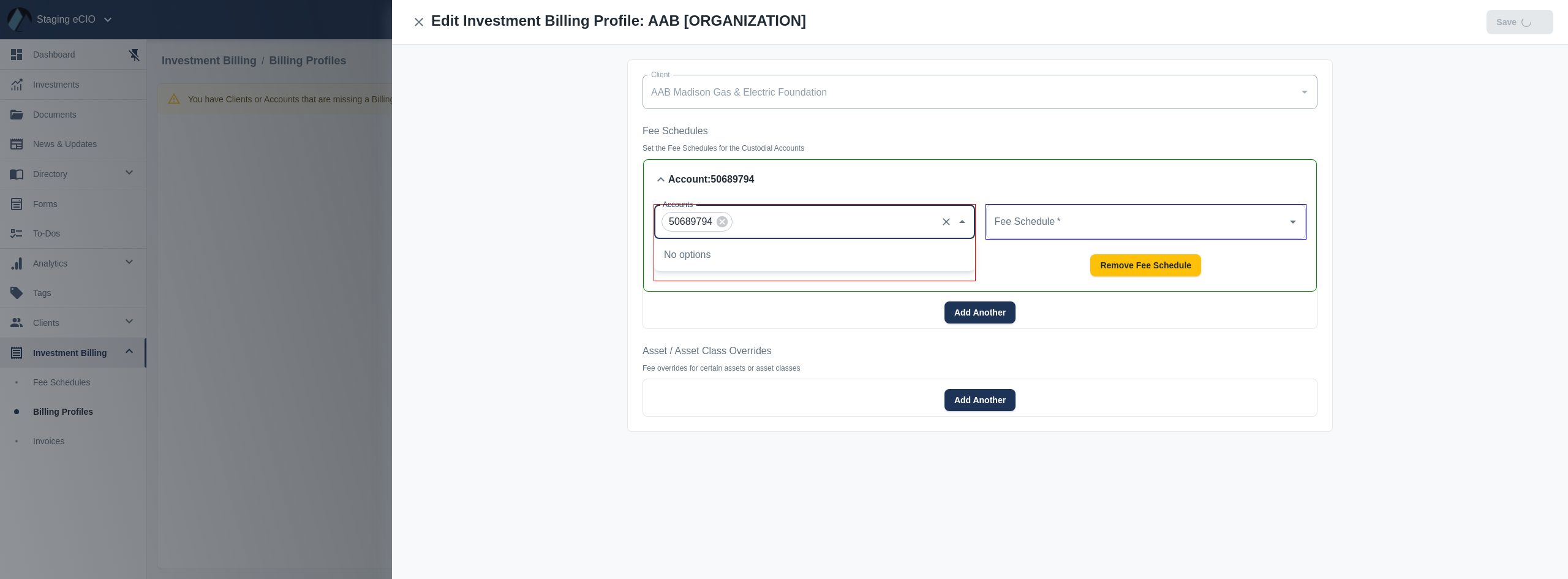 click on "Fee Schedule   *" at bounding box center (1146, 222) 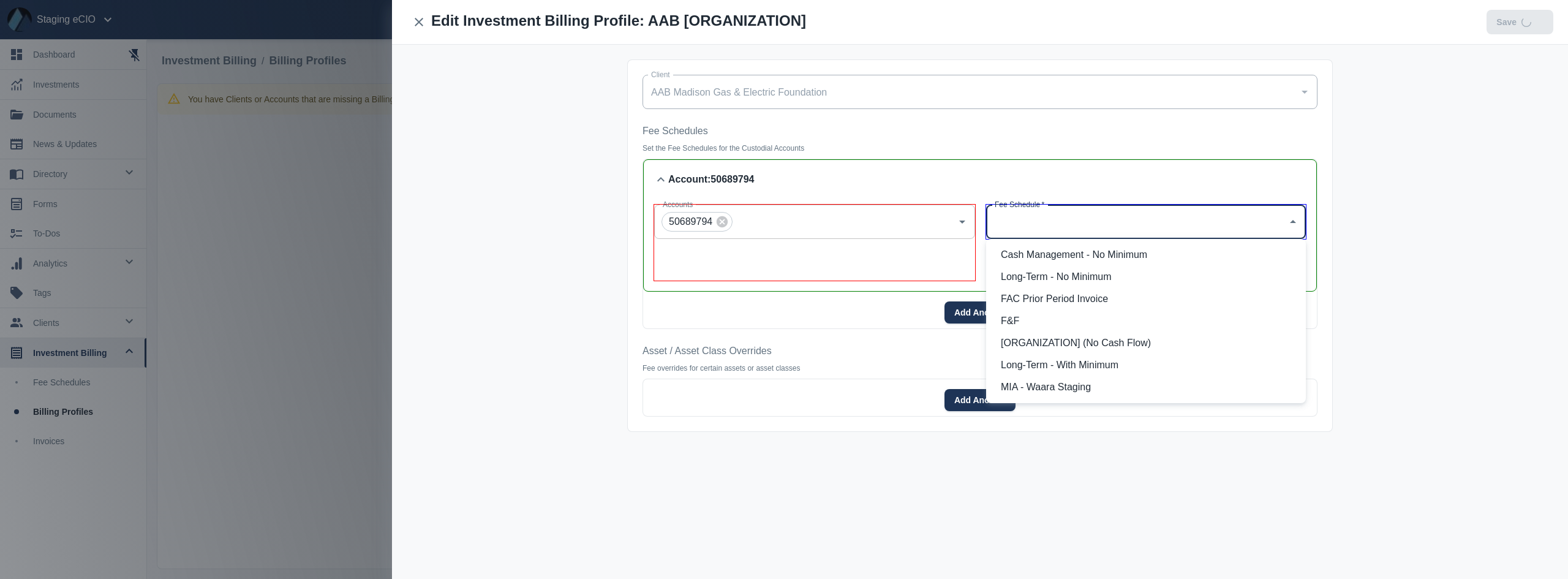 click on "Long-Term - No Minimum" at bounding box center [1146, 277] 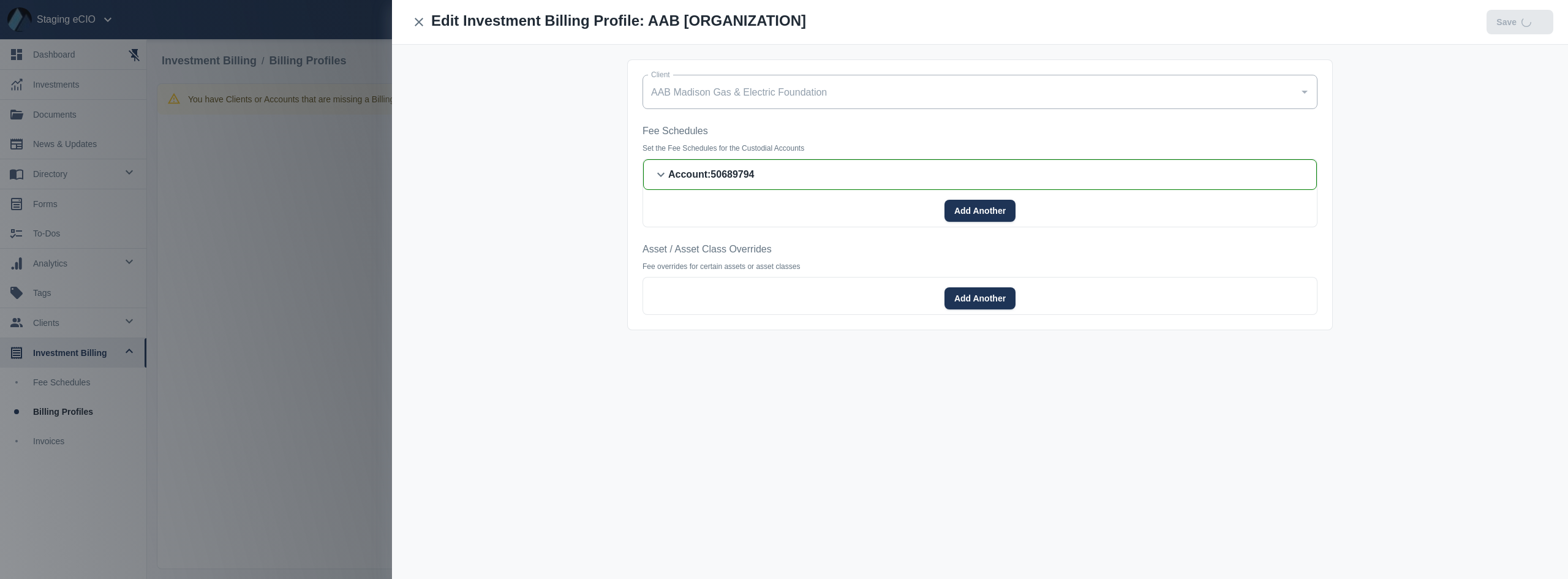 click on "Fee Schedules Set the Fee Schedules for the Custodial Accounts Account :  50689794 Accounts 50689794 Accounts Fee Schedule   * Long-Term - No Minimum Fee Schedule   * Tier Aggregate Aggregate of All Accounts Tier Aggregate Remove Fee Schedule Add Another" at bounding box center (980, 175) 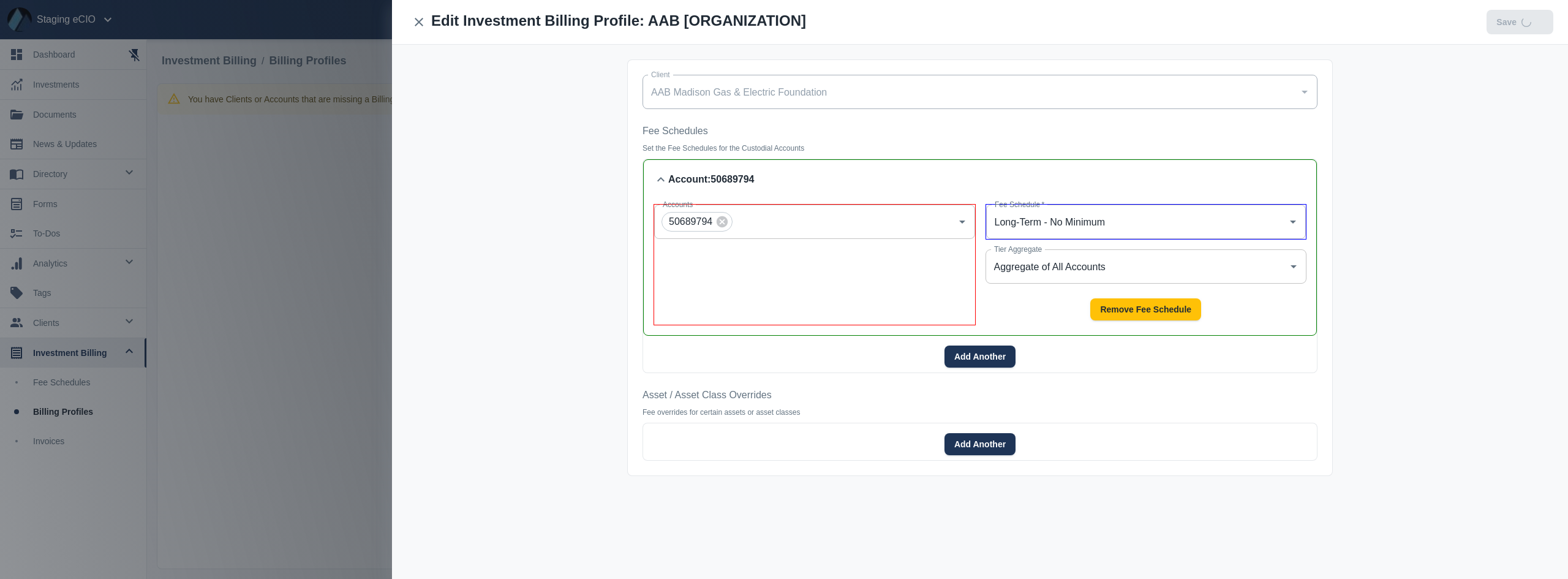 click on "Edit Investment Billing Profile: AAB Madison Gas & Electric Foundation Save" at bounding box center [980, 22] 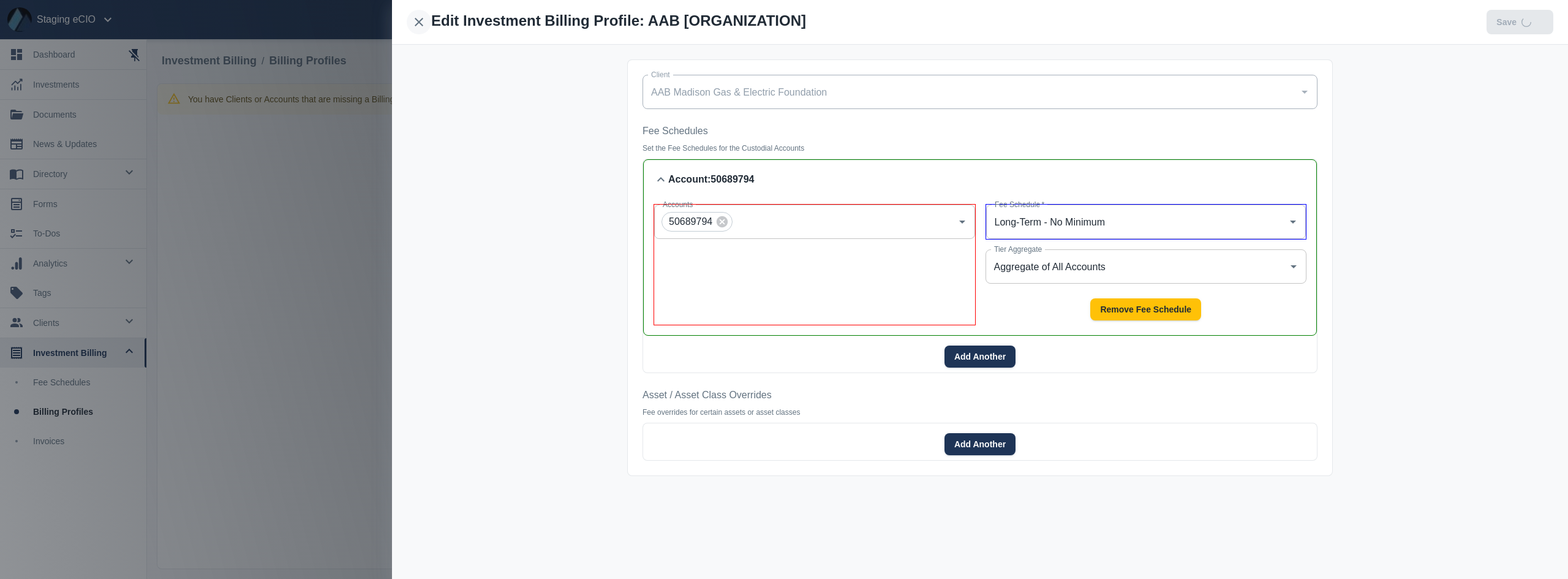 click at bounding box center [419, 22] 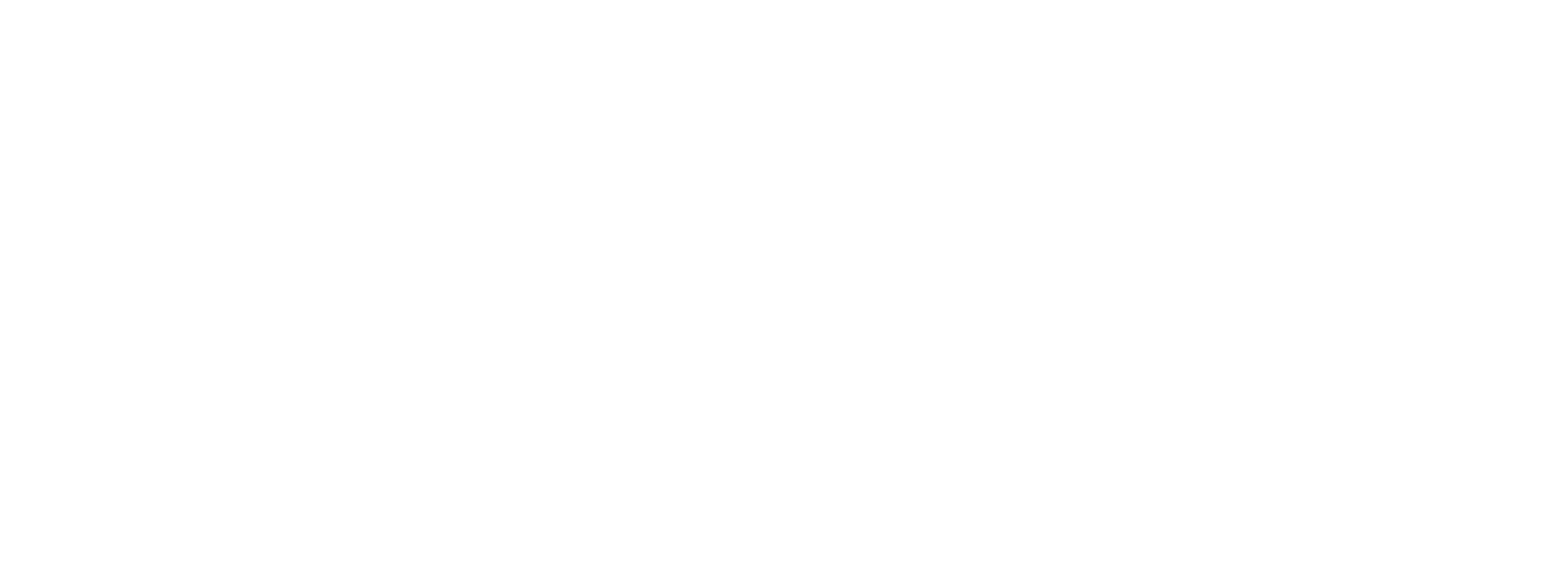 scroll, scrollTop: 0, scrollLeft: 0, axis: both 